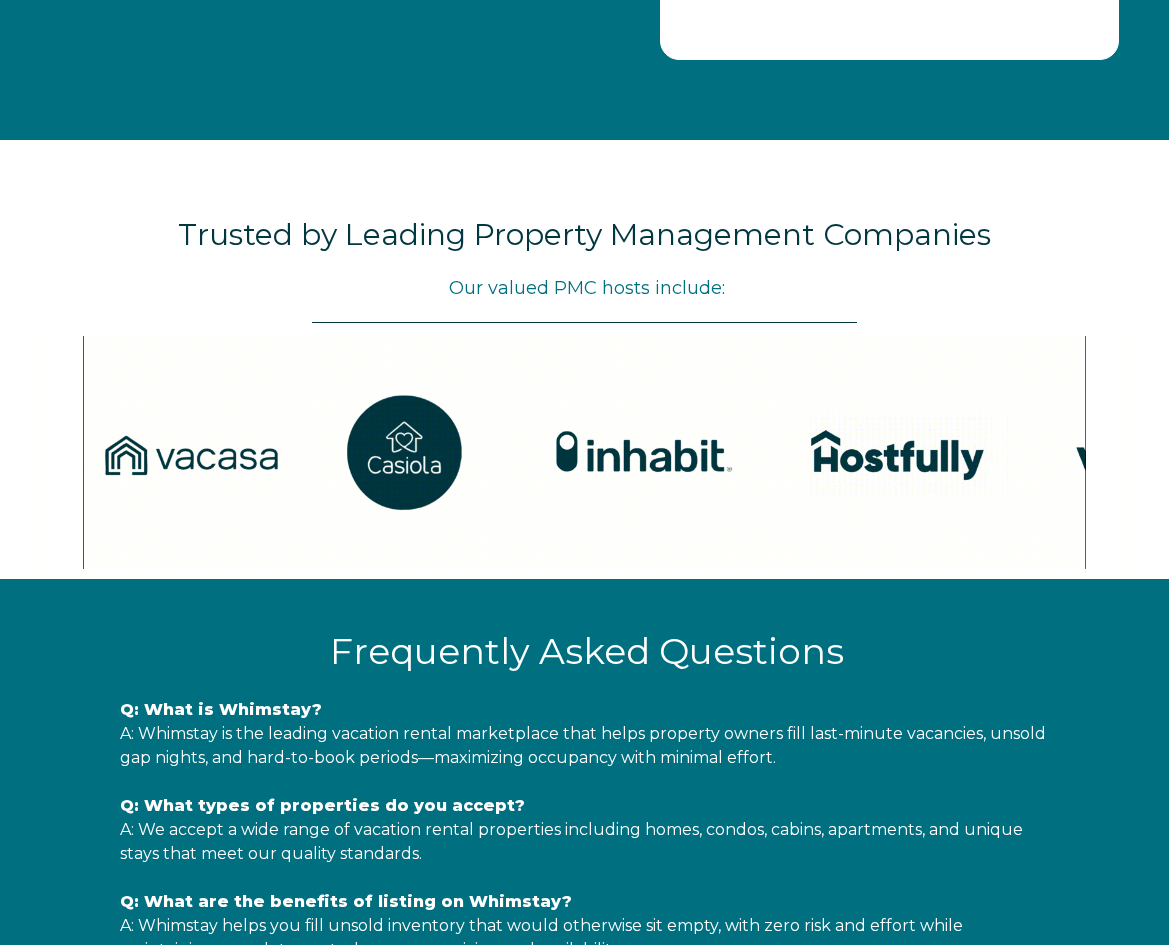 scroll, scrollTop: 2607, scrollLeft: 0, axis: vertical 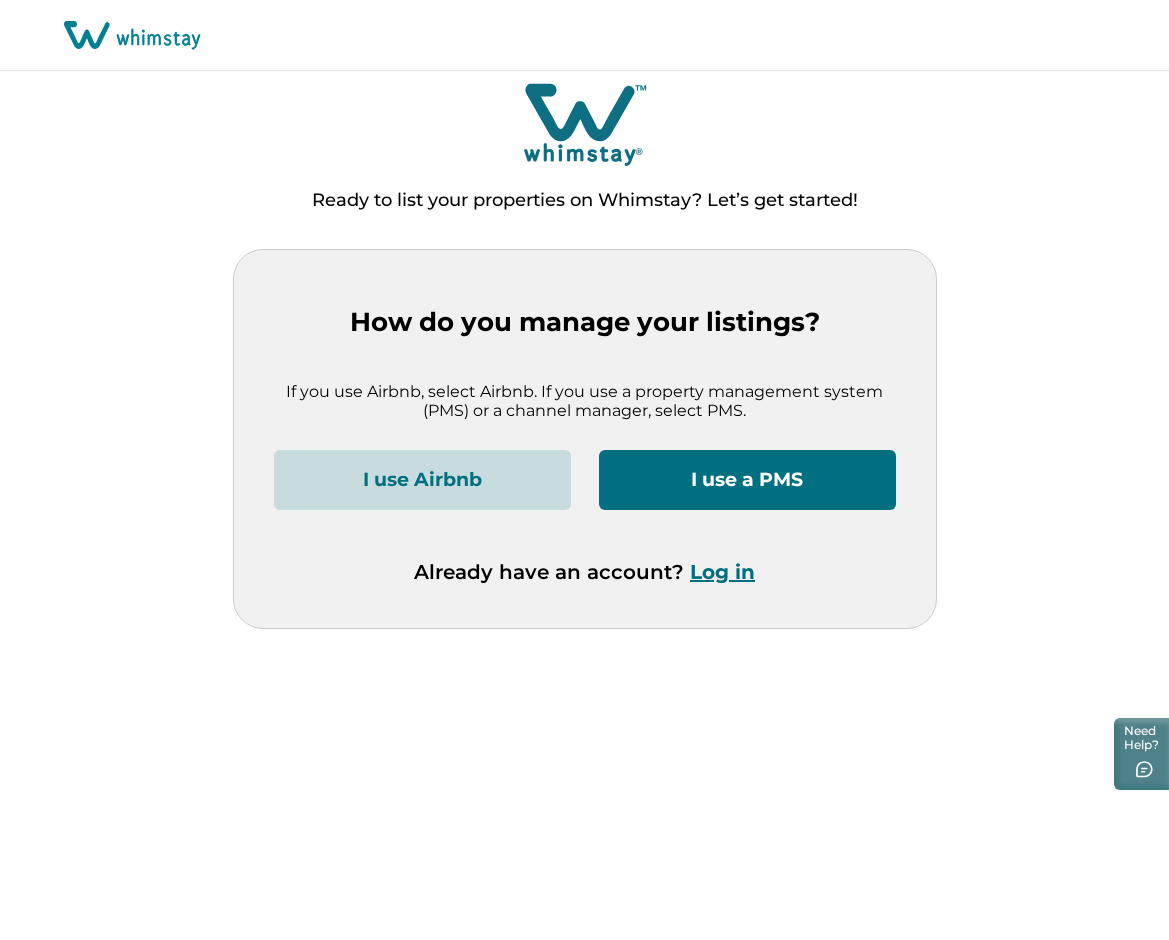click on "Log in" at bounding box center (722, 572) 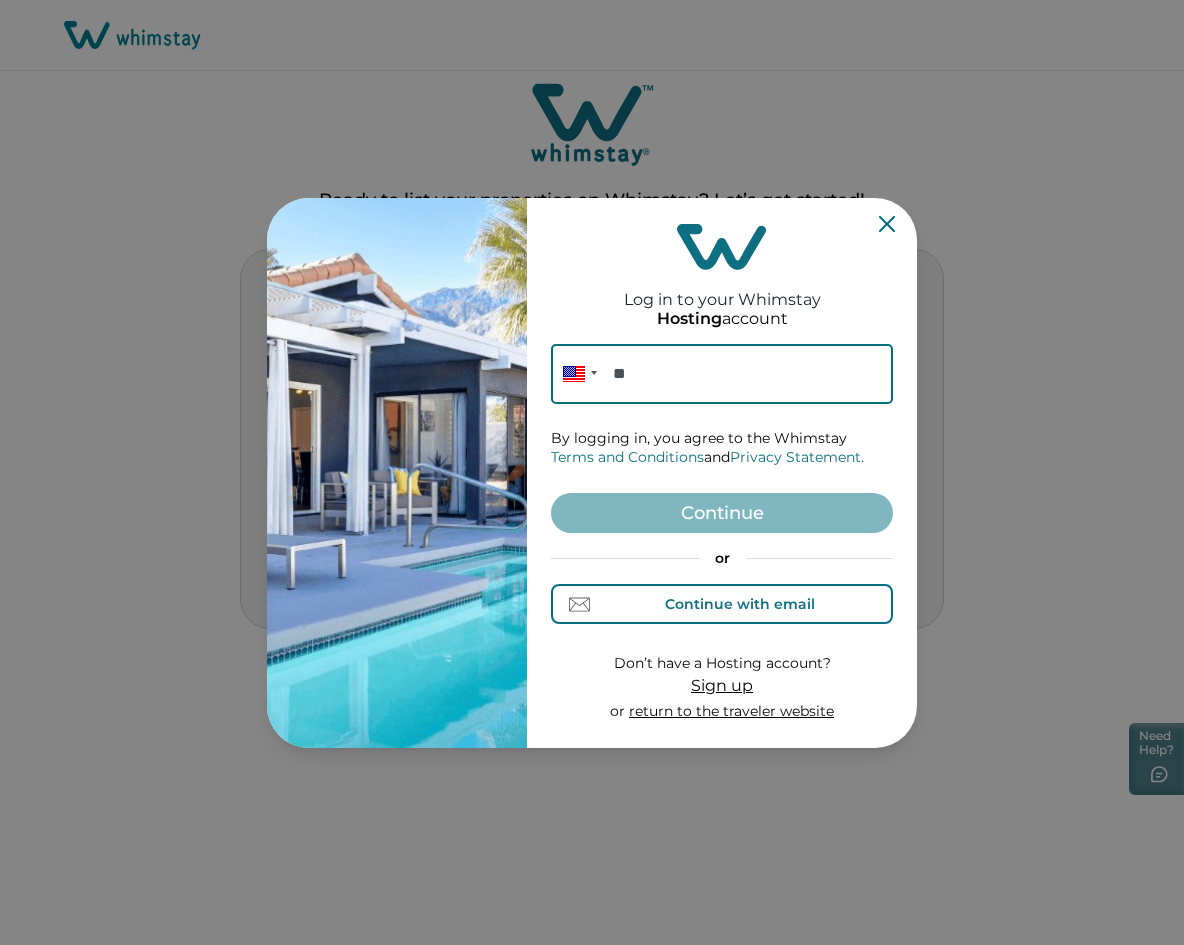click on "Continue with email" at bounding box center [740, 604] 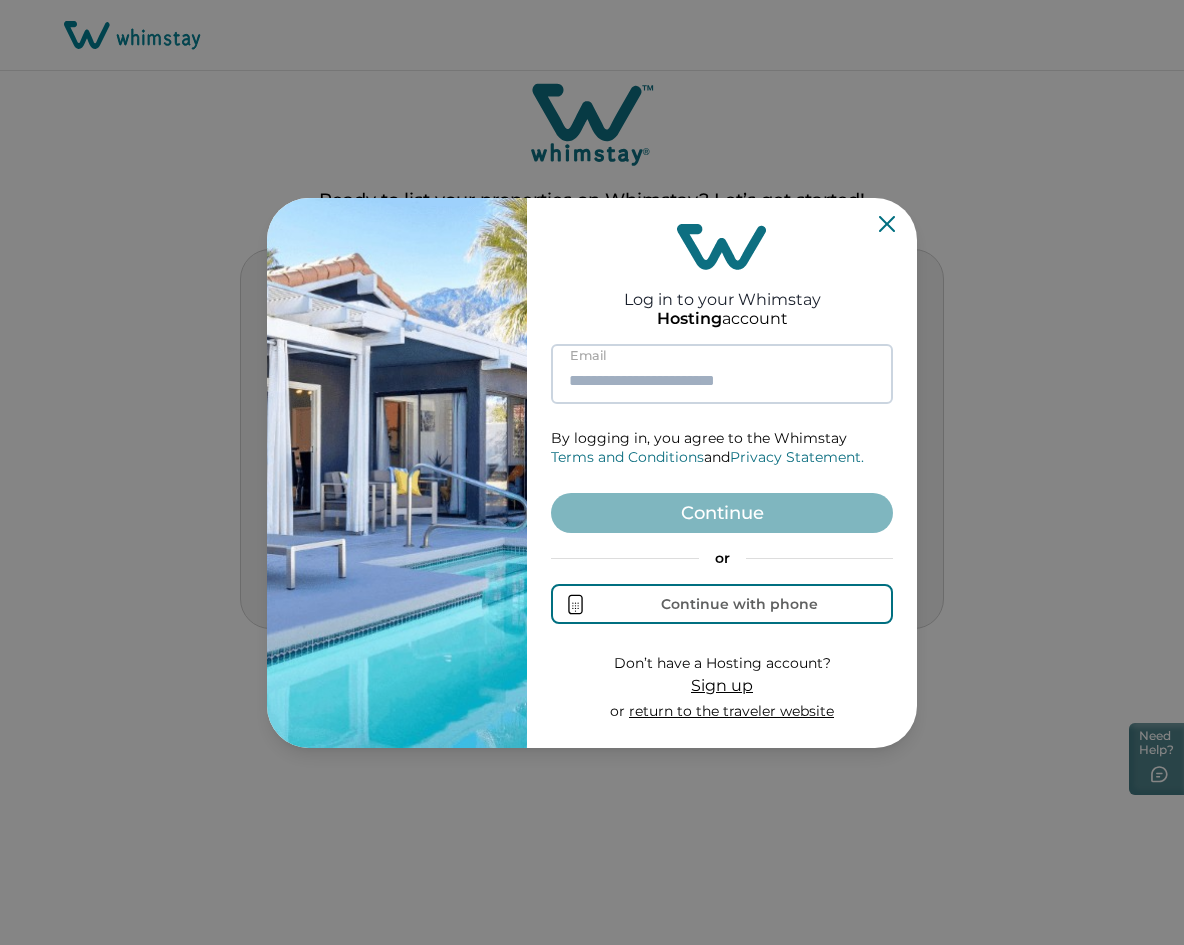 click at bounding box center (722, 374) 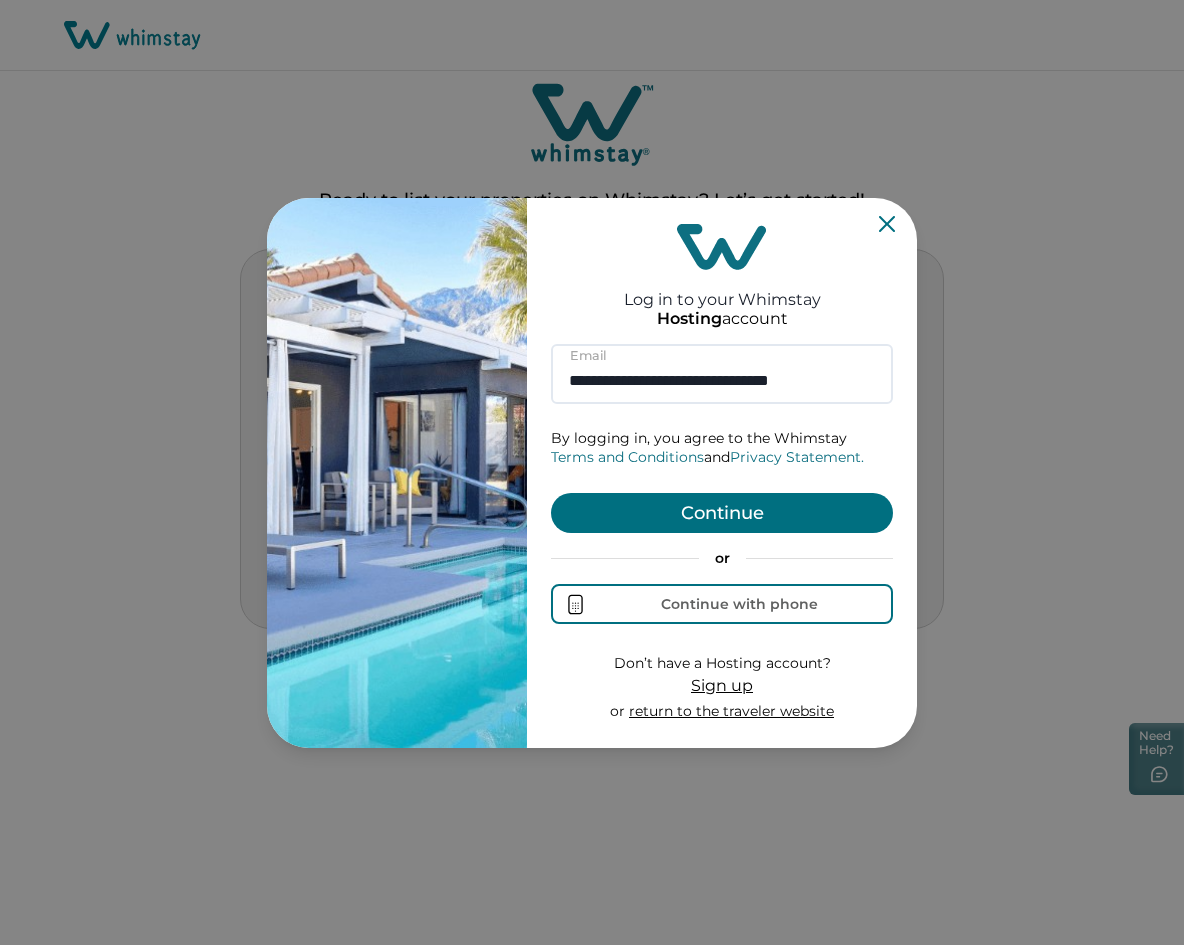 type on "**********" 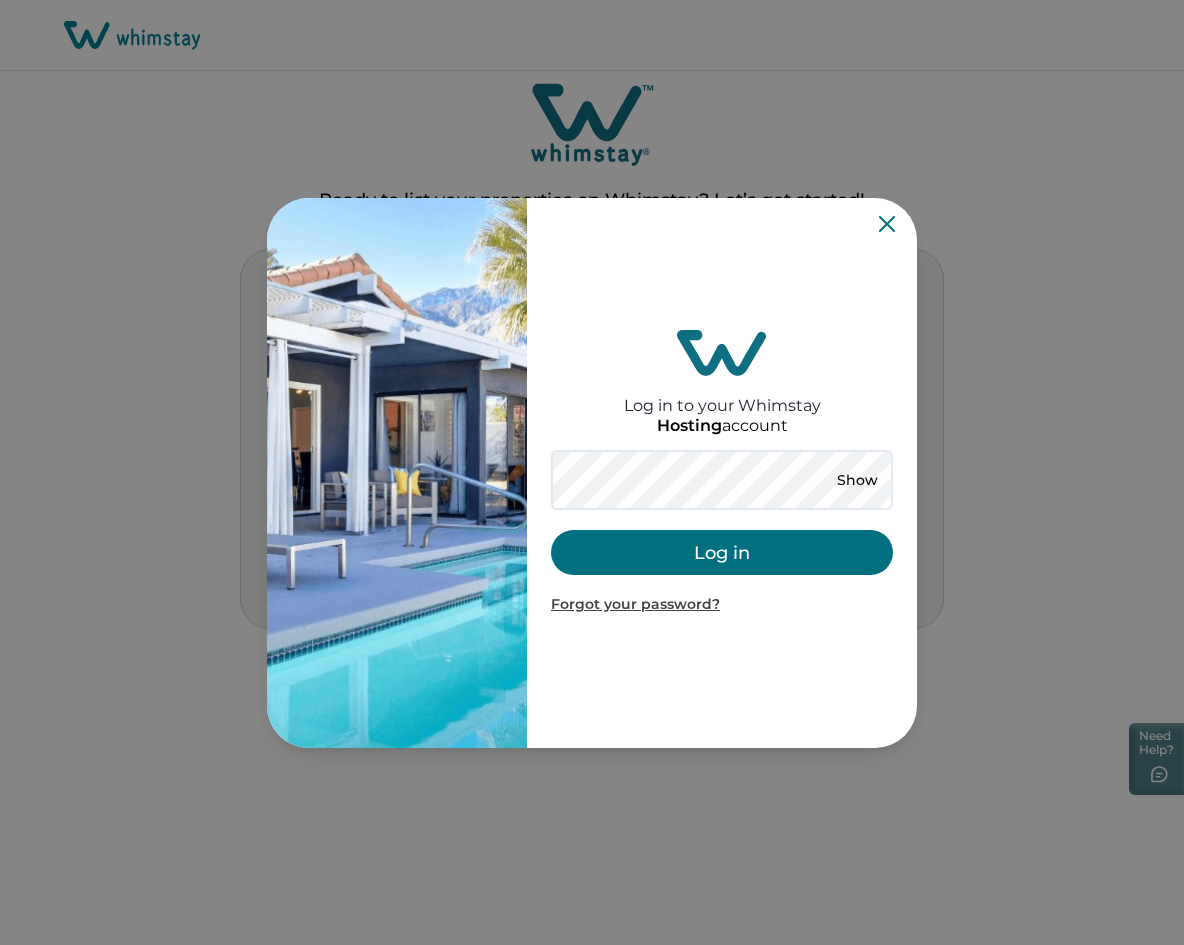 click on "Log in" at bounding box center (722, 552) 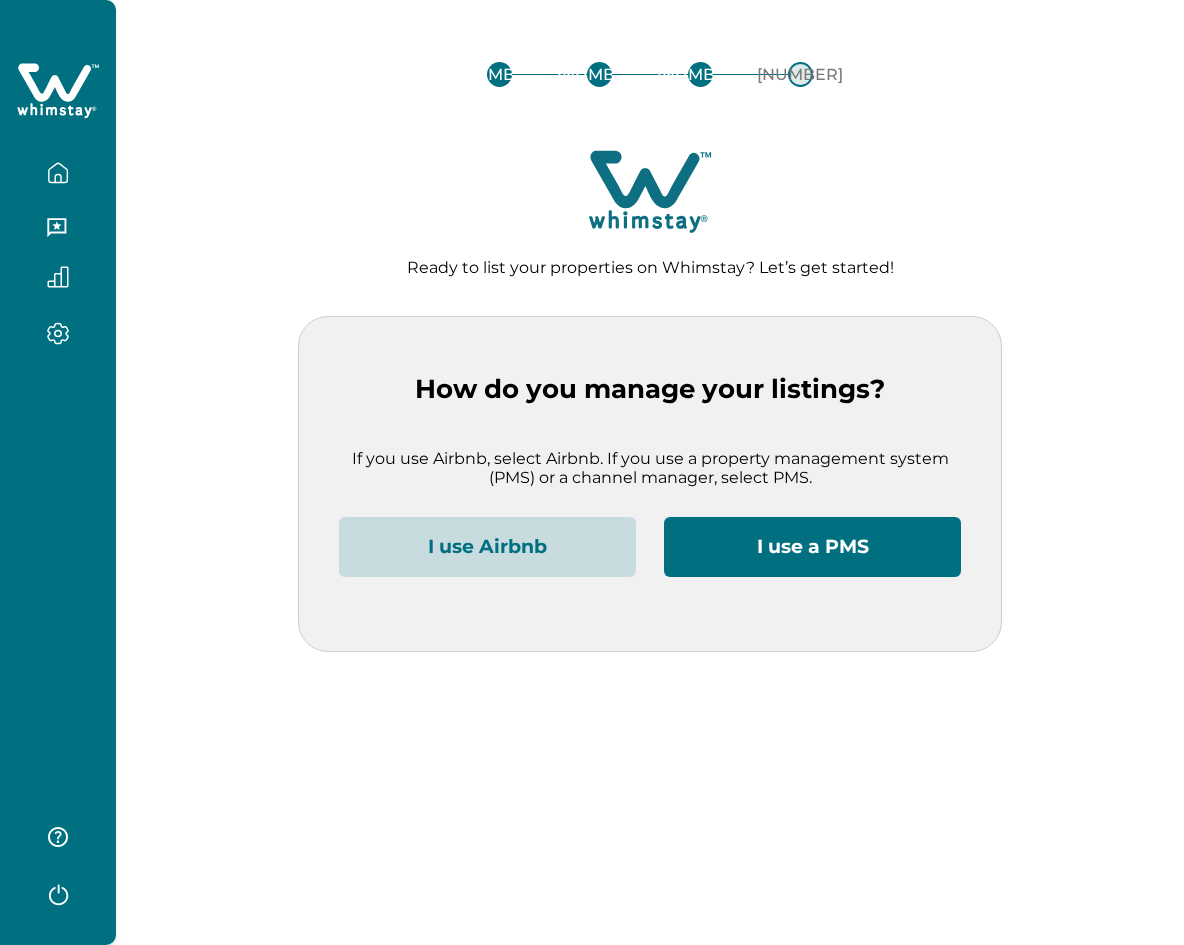 scroll, scrollTop: 0, scrollLeft: 0, axis: both 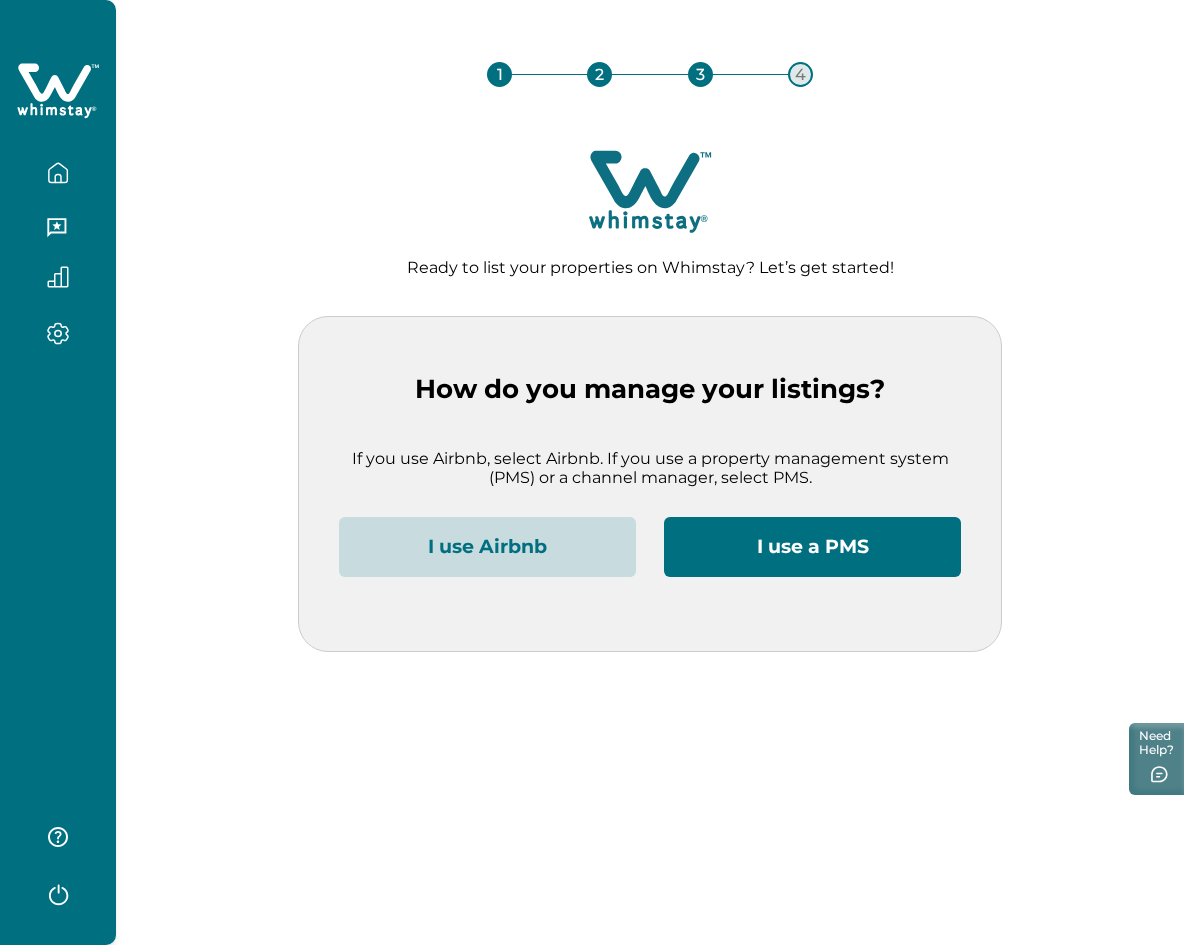 click on "I use Airbnb" at bounding box center (487, 547) 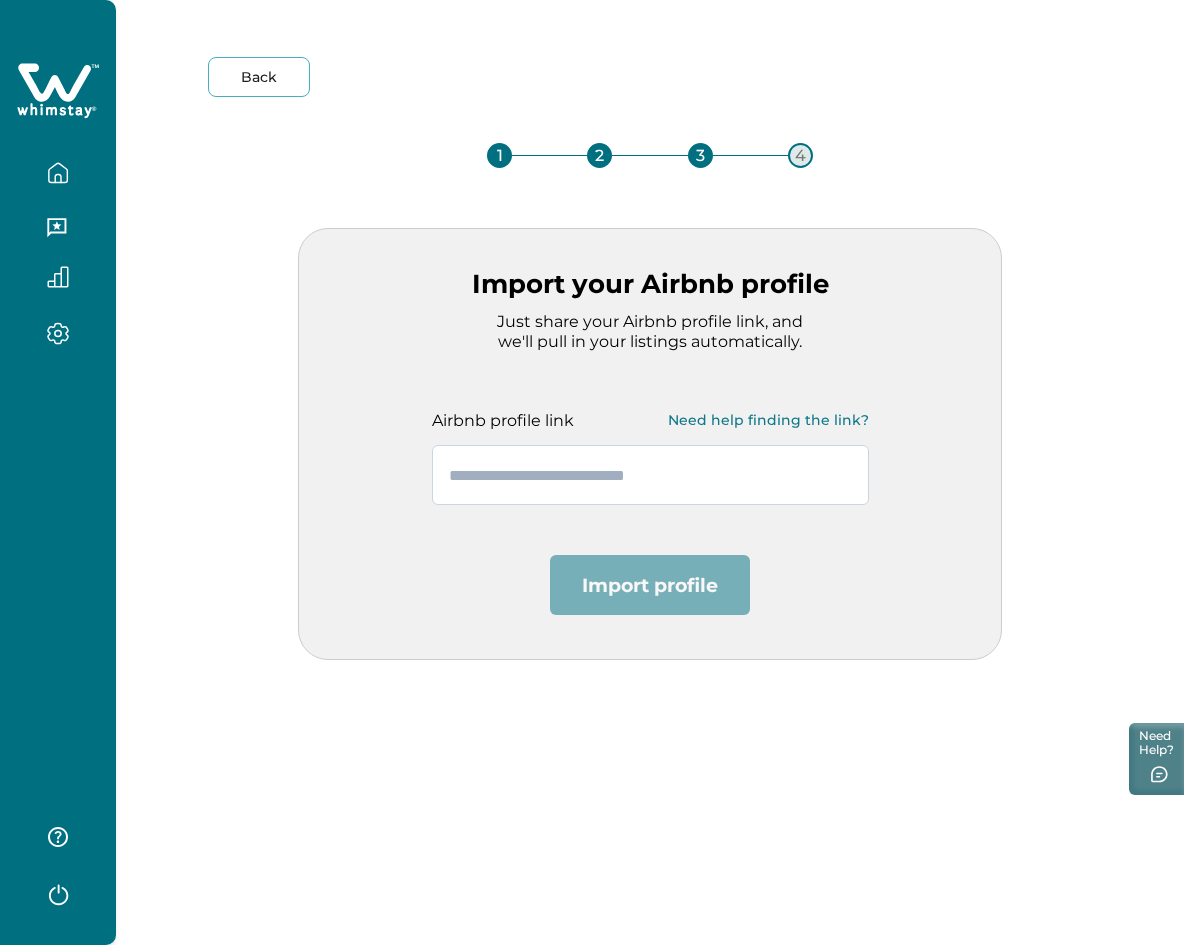 paste on "**********" 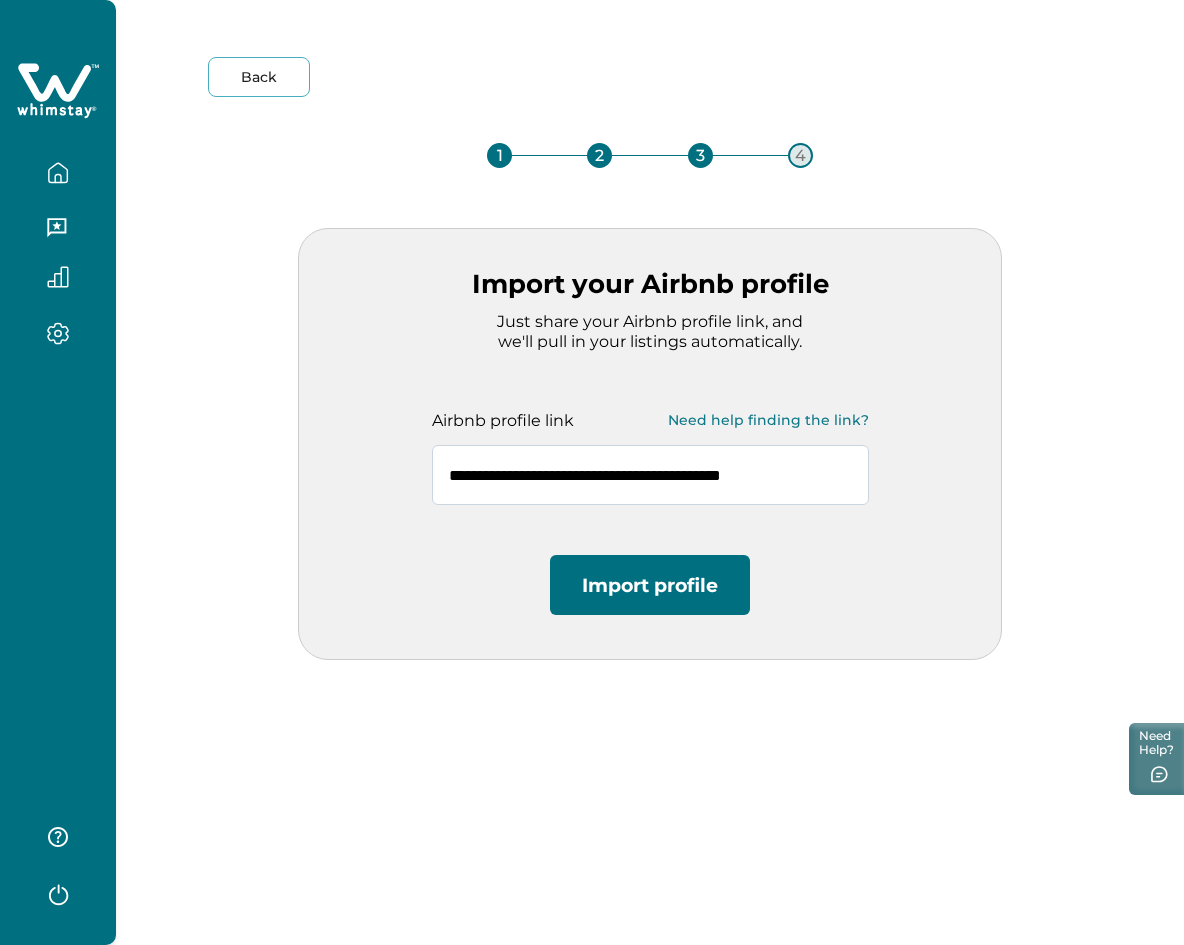 click on "**********" at bounding box center [650, 475] 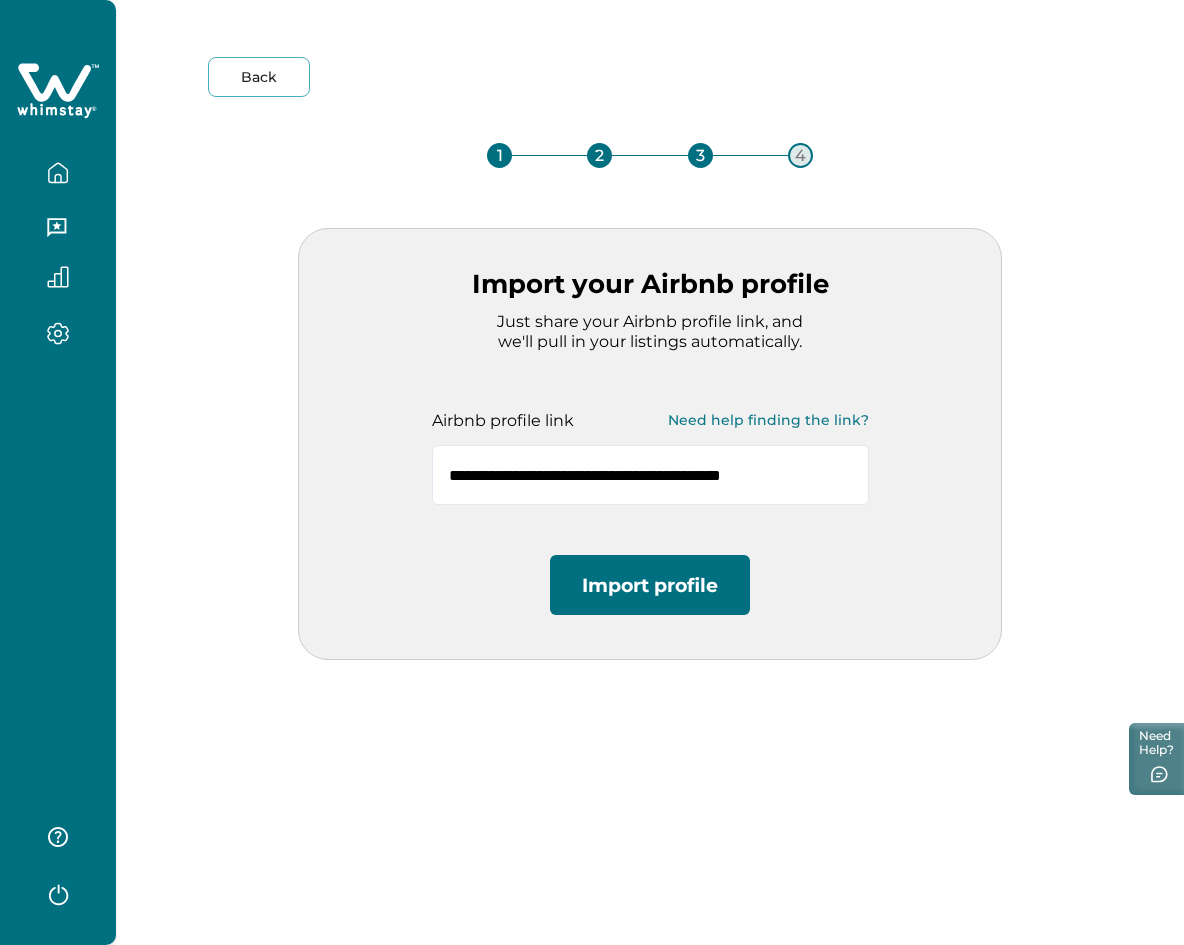 click on "Import profile" at bounding box center (650, 585) 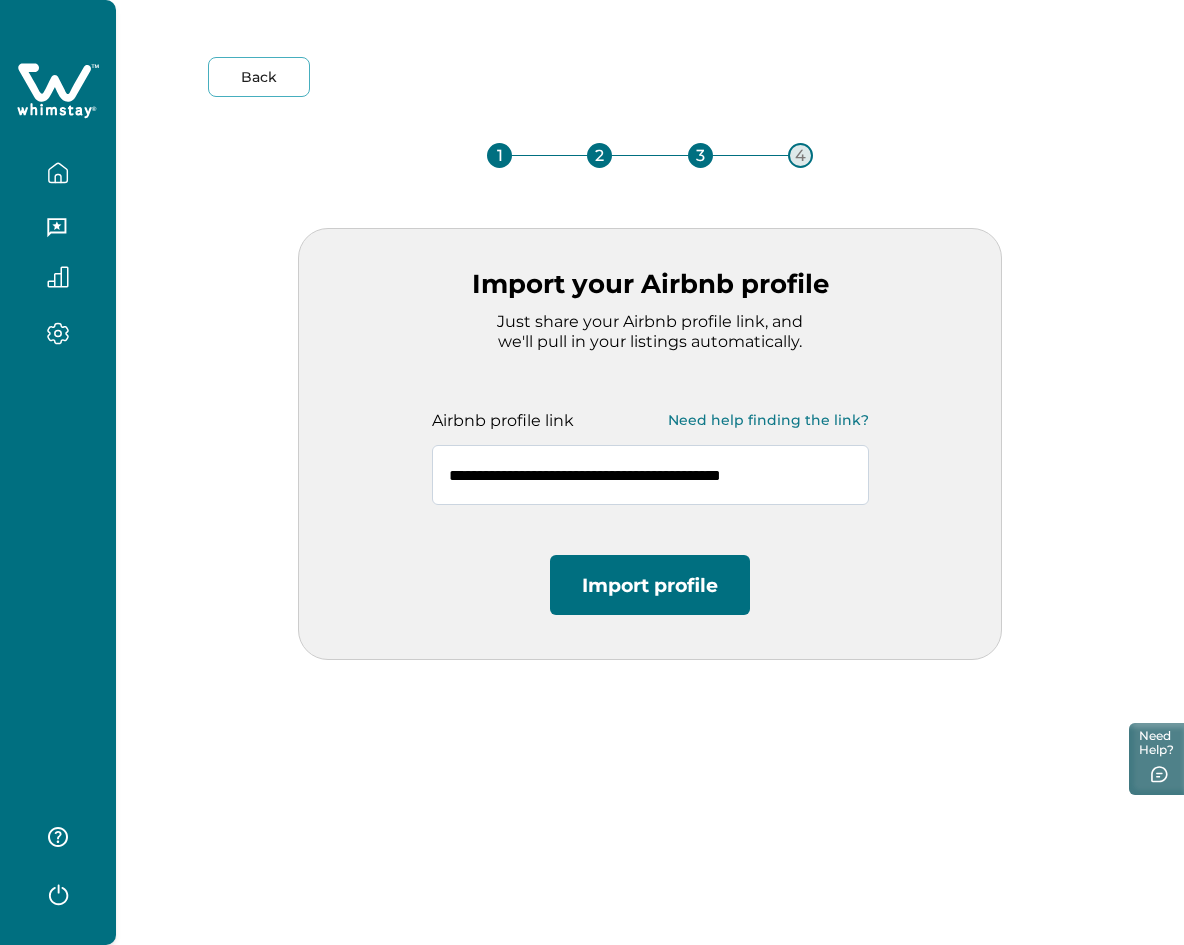 click on "**********" at bounding box center [650, 475] 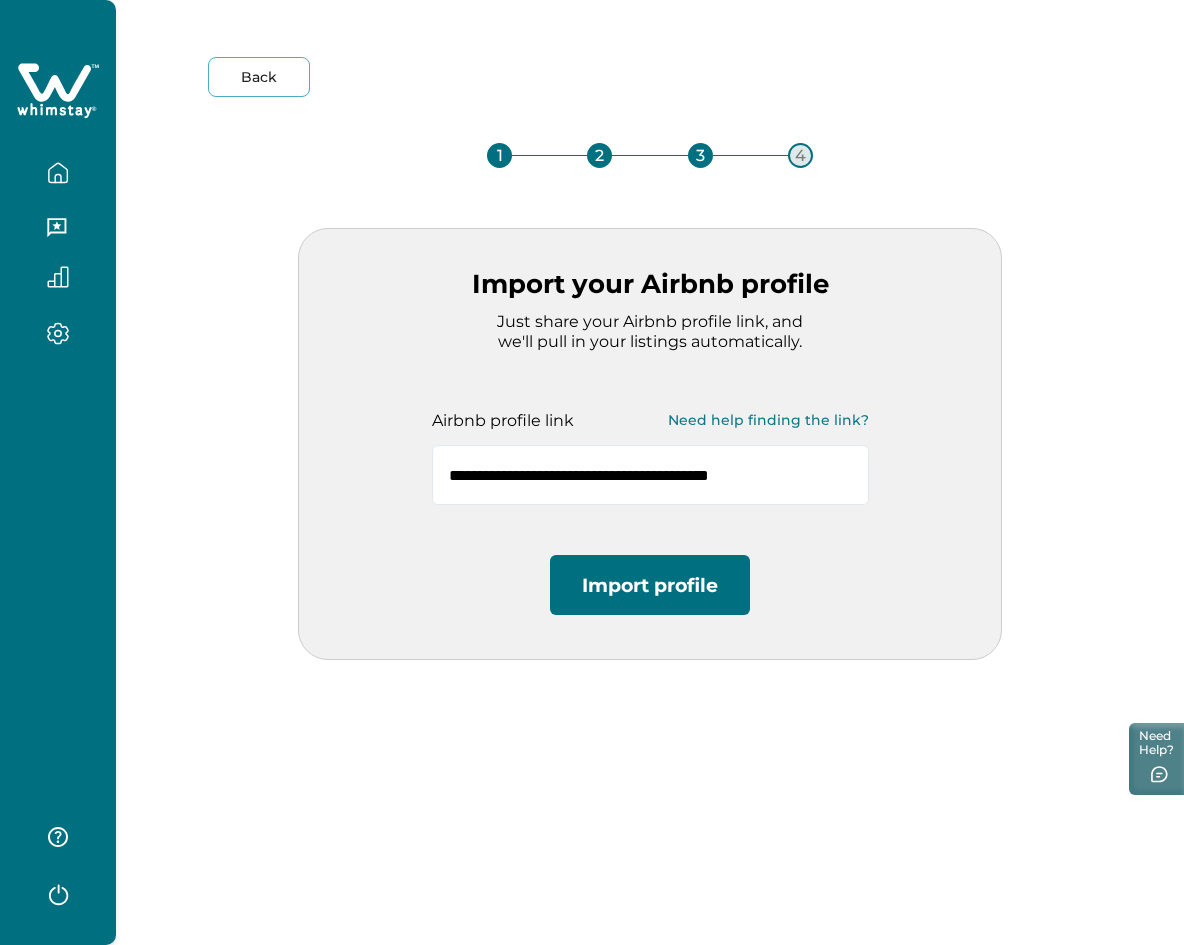 click on "Import profile" at bounding box center [650, 585] 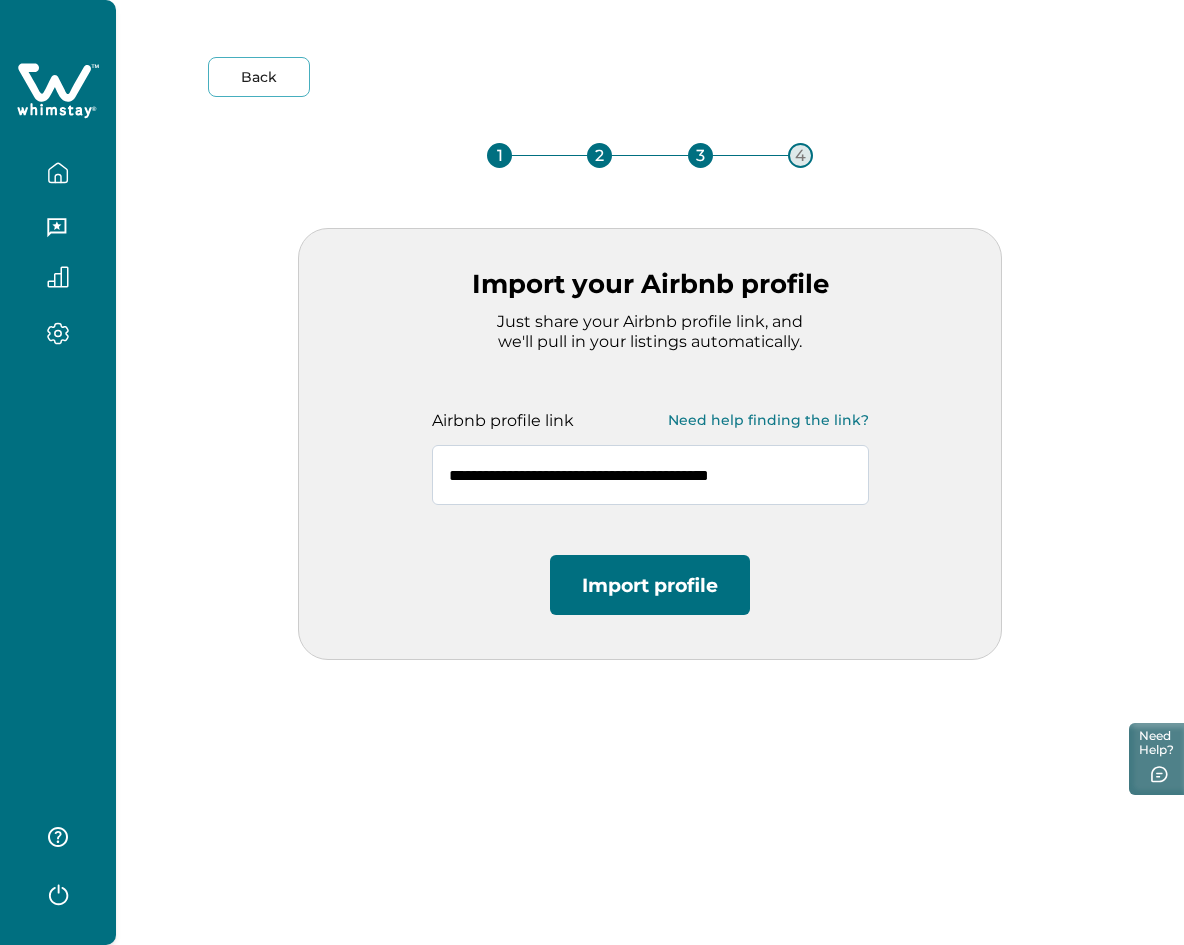 click on "**********" at bounding box center (650, 475) 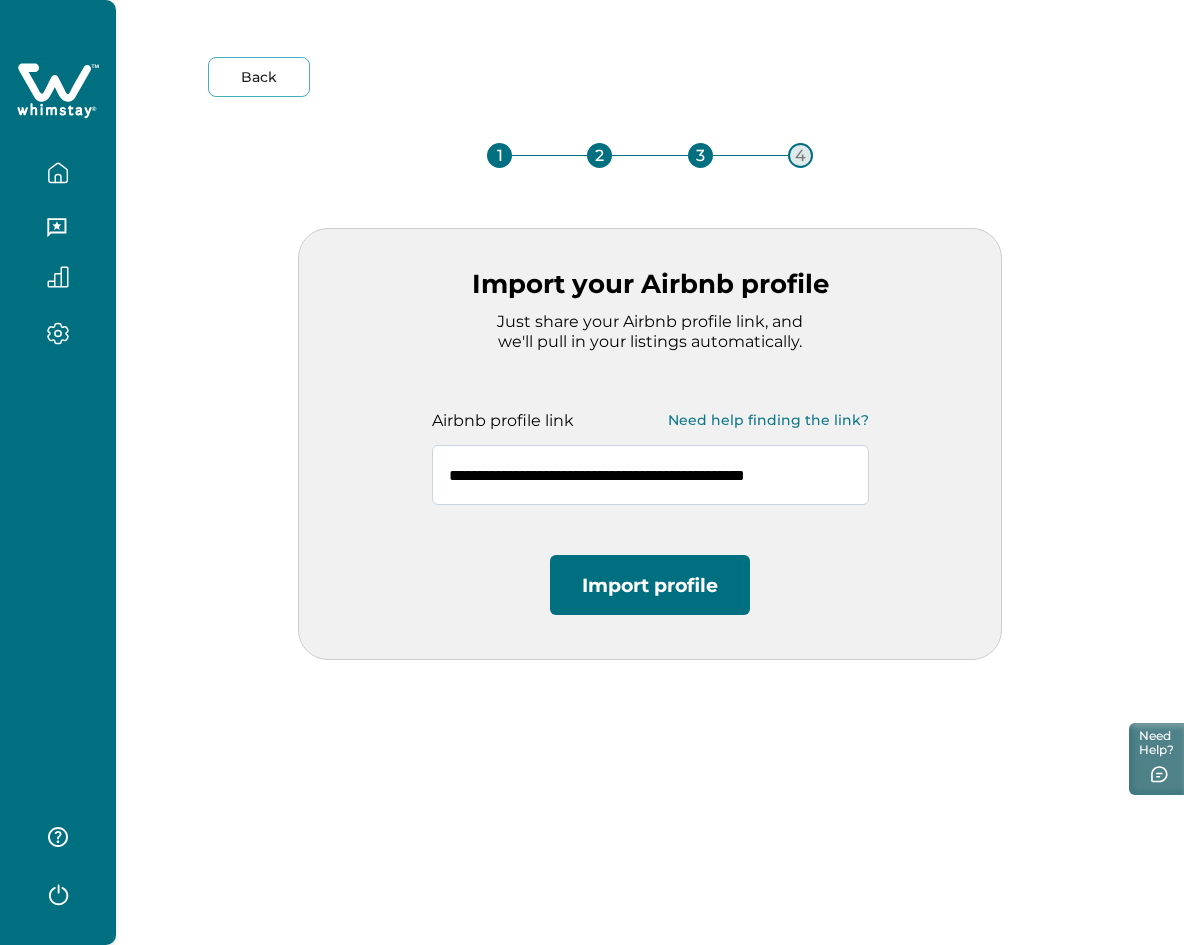 scroll, scrollTop: 0, scrollLeft: 14, axis: horizontal 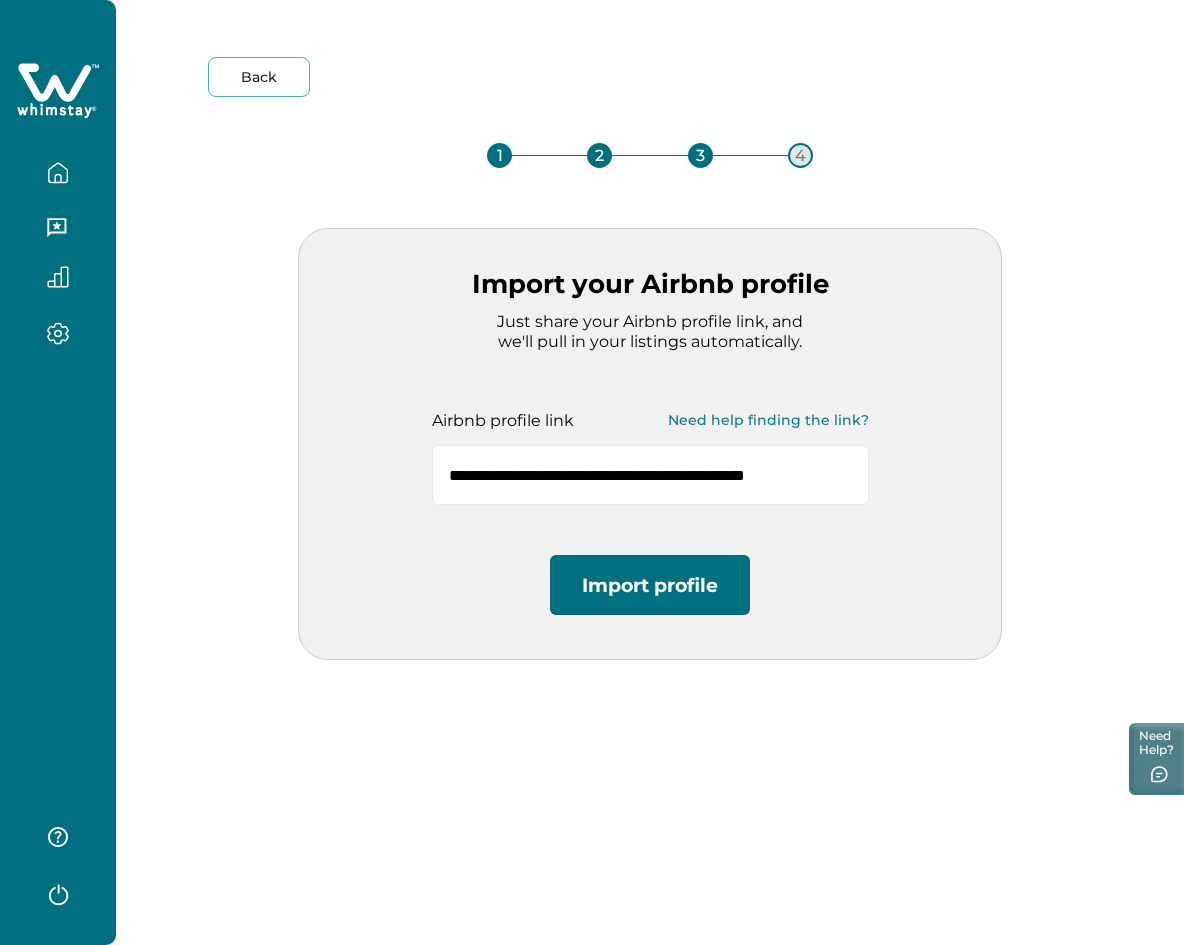 click on "Import profile" at bounding box center (650, 585) 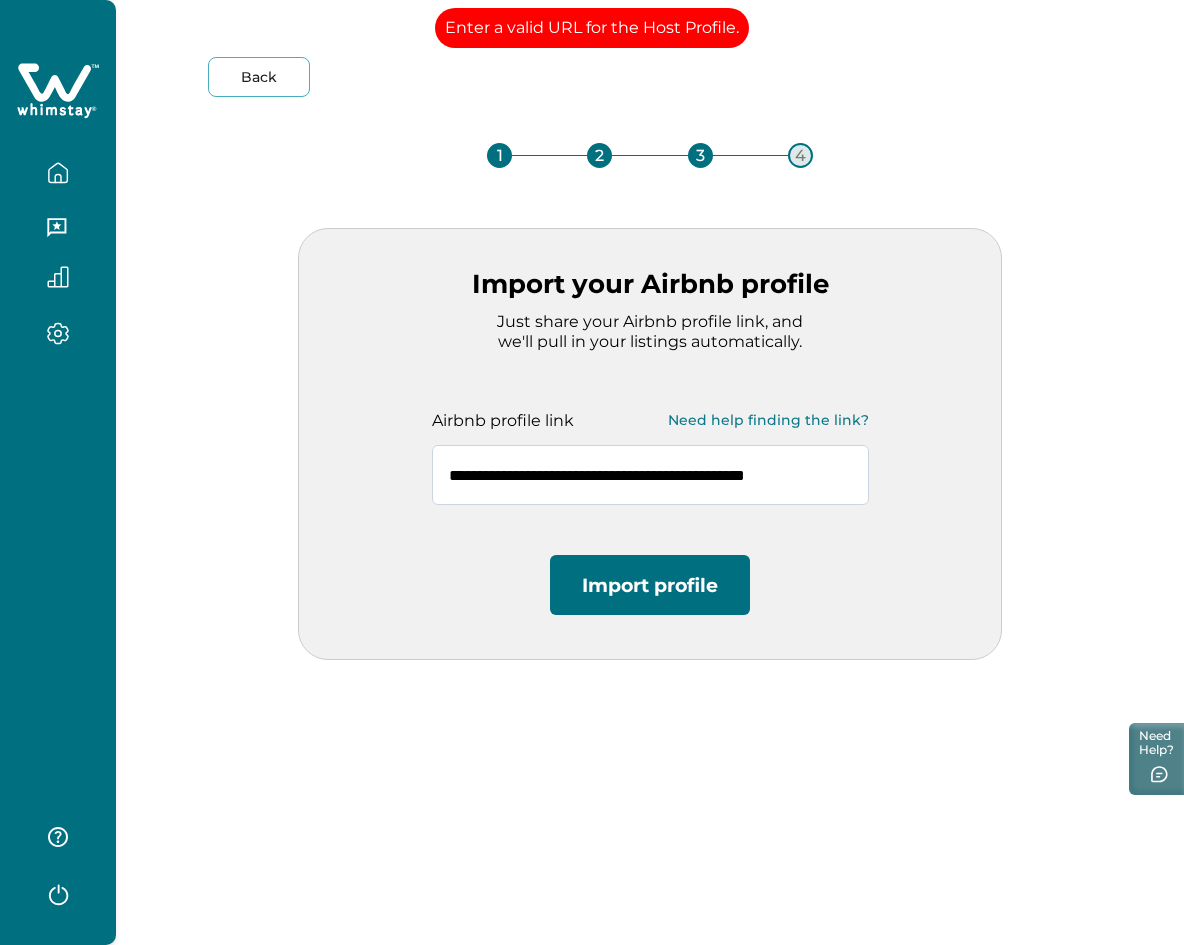 click on "**********" at bounding box center (650, 475) 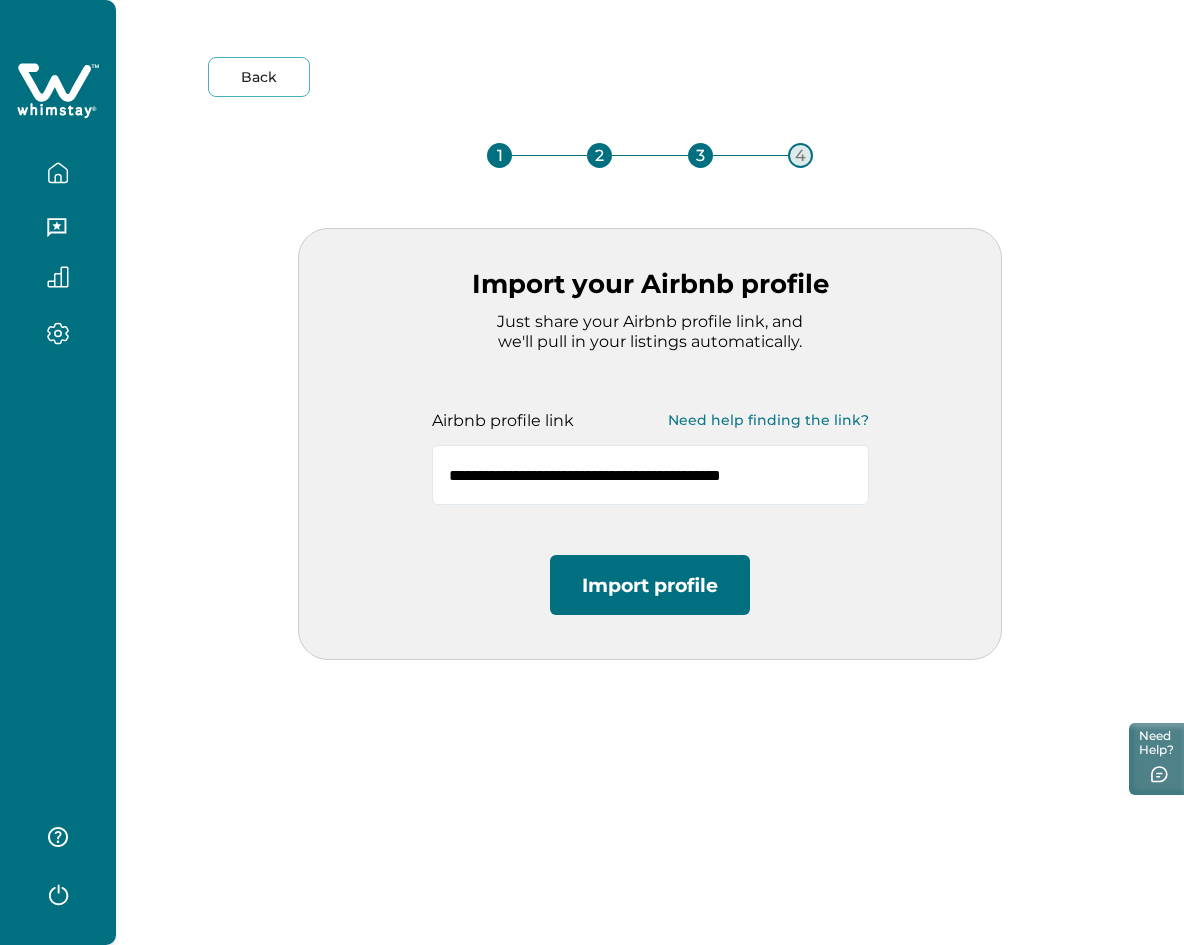 type on "**********" 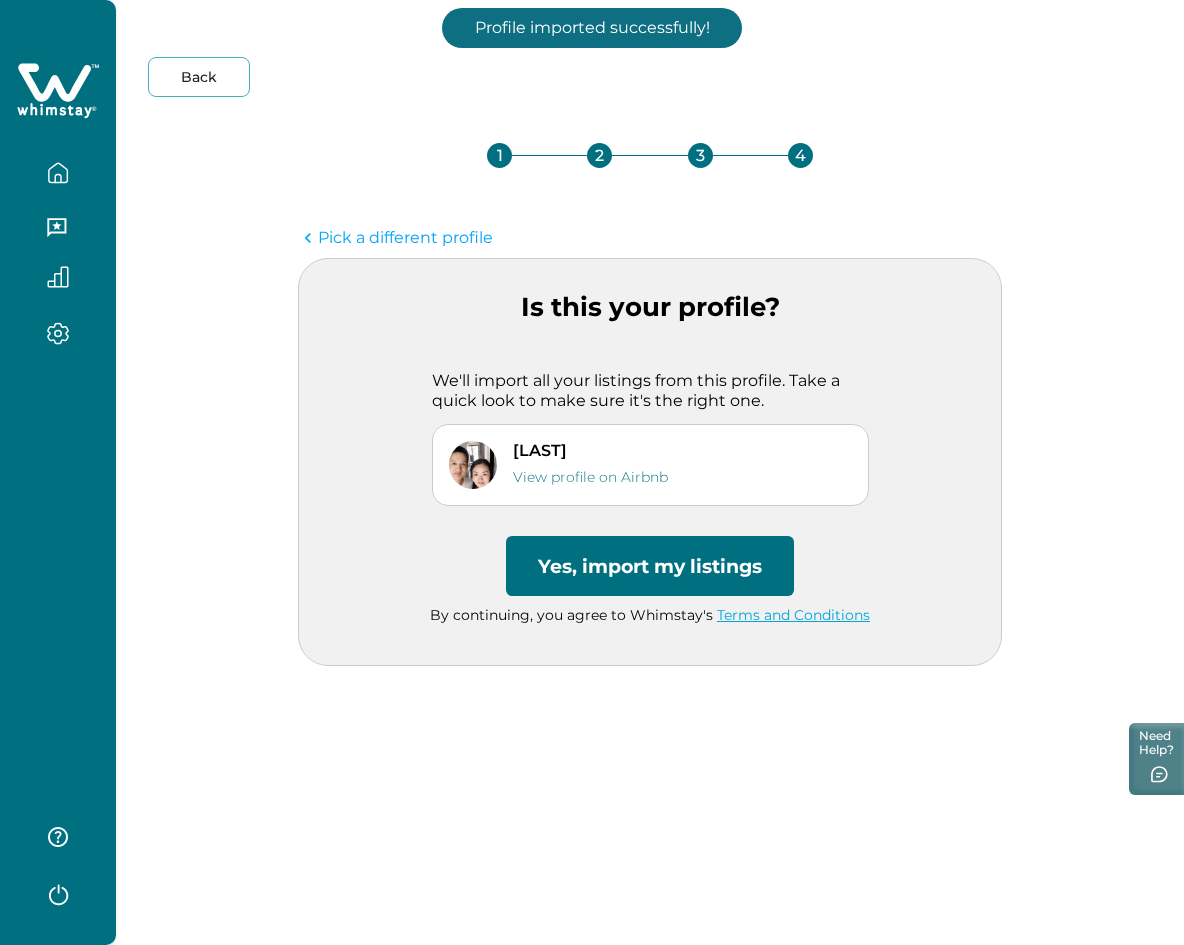 click on "Yes, import my listings" at bounding box center (650, 566) 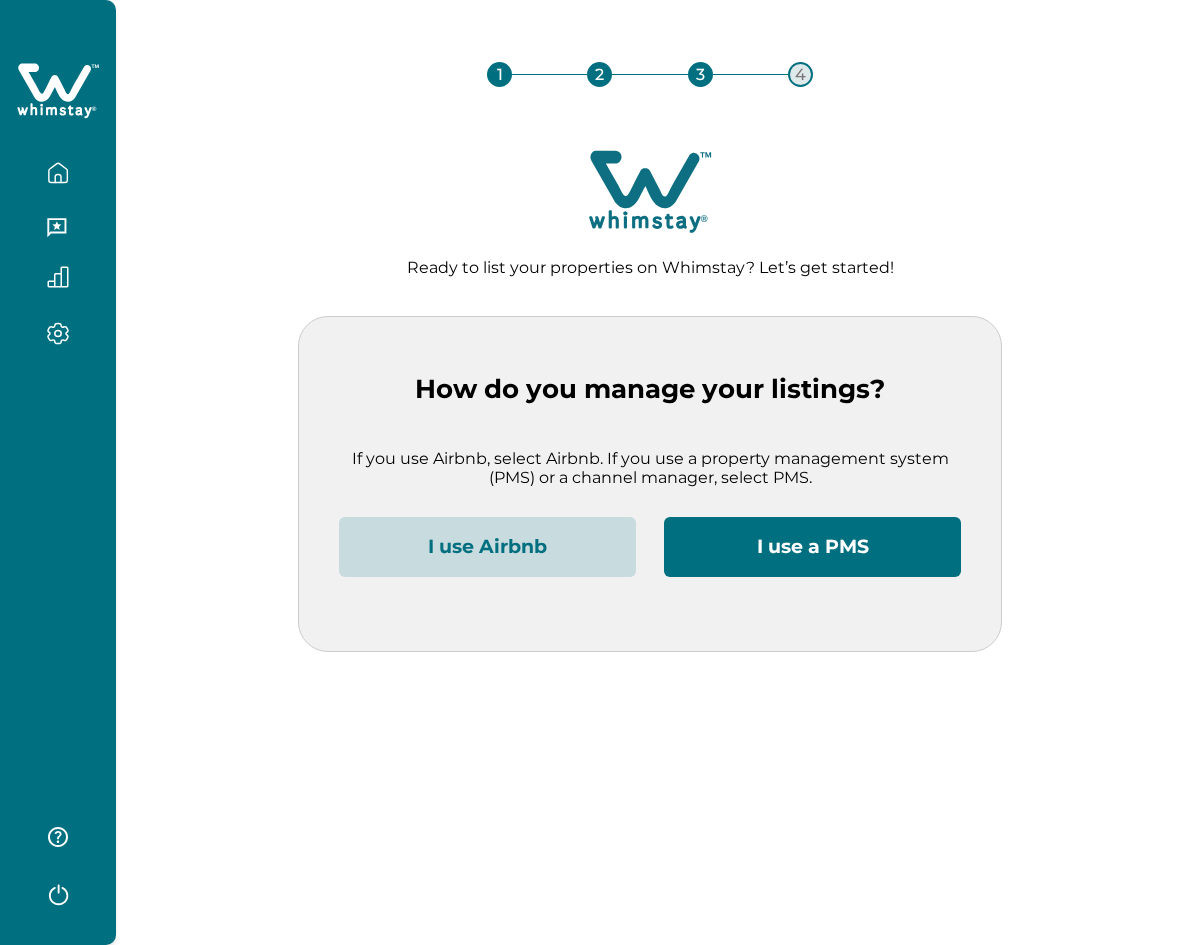 scroll, scrollTop: 0, scrollLeft: 0, axis: both 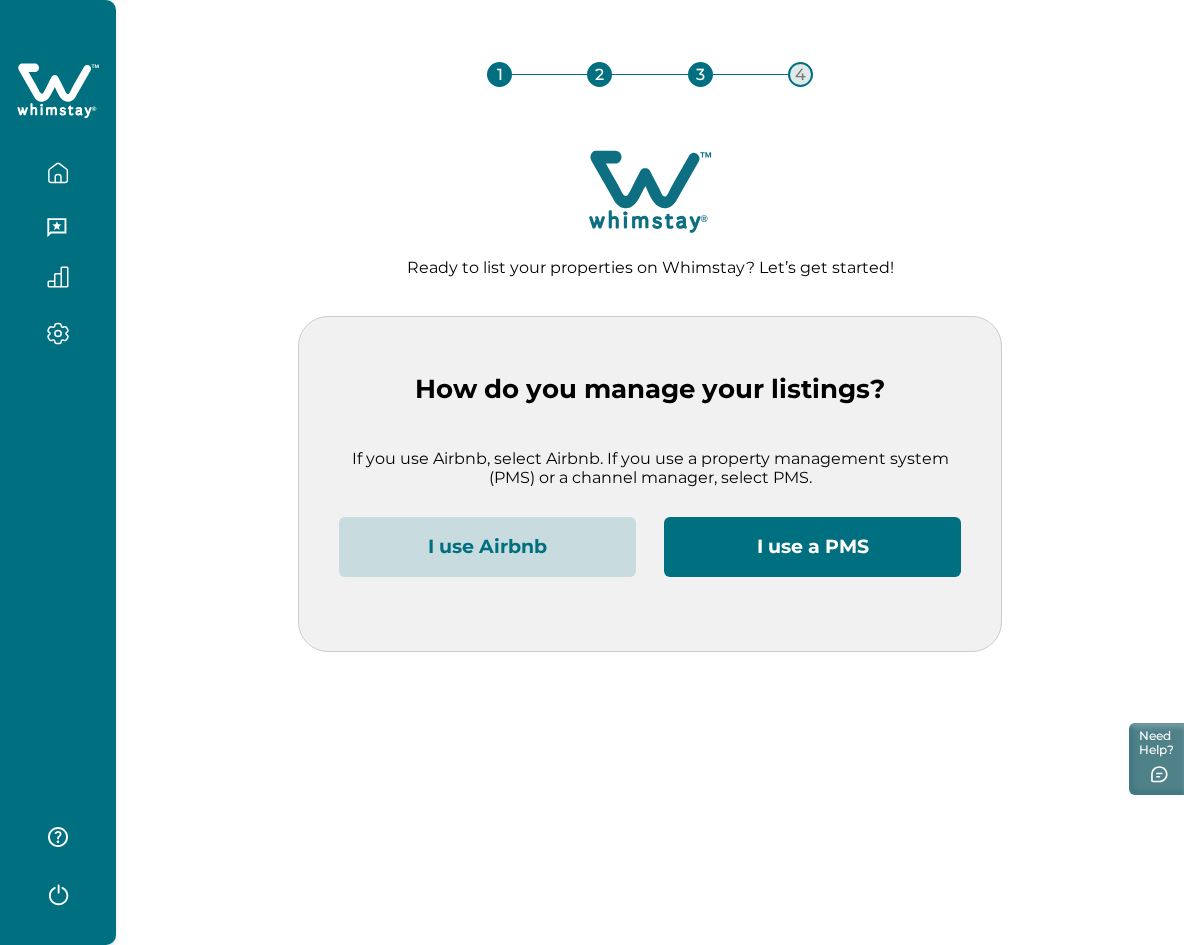 click on "I use Airbnb" at bounding box center (487, 547) 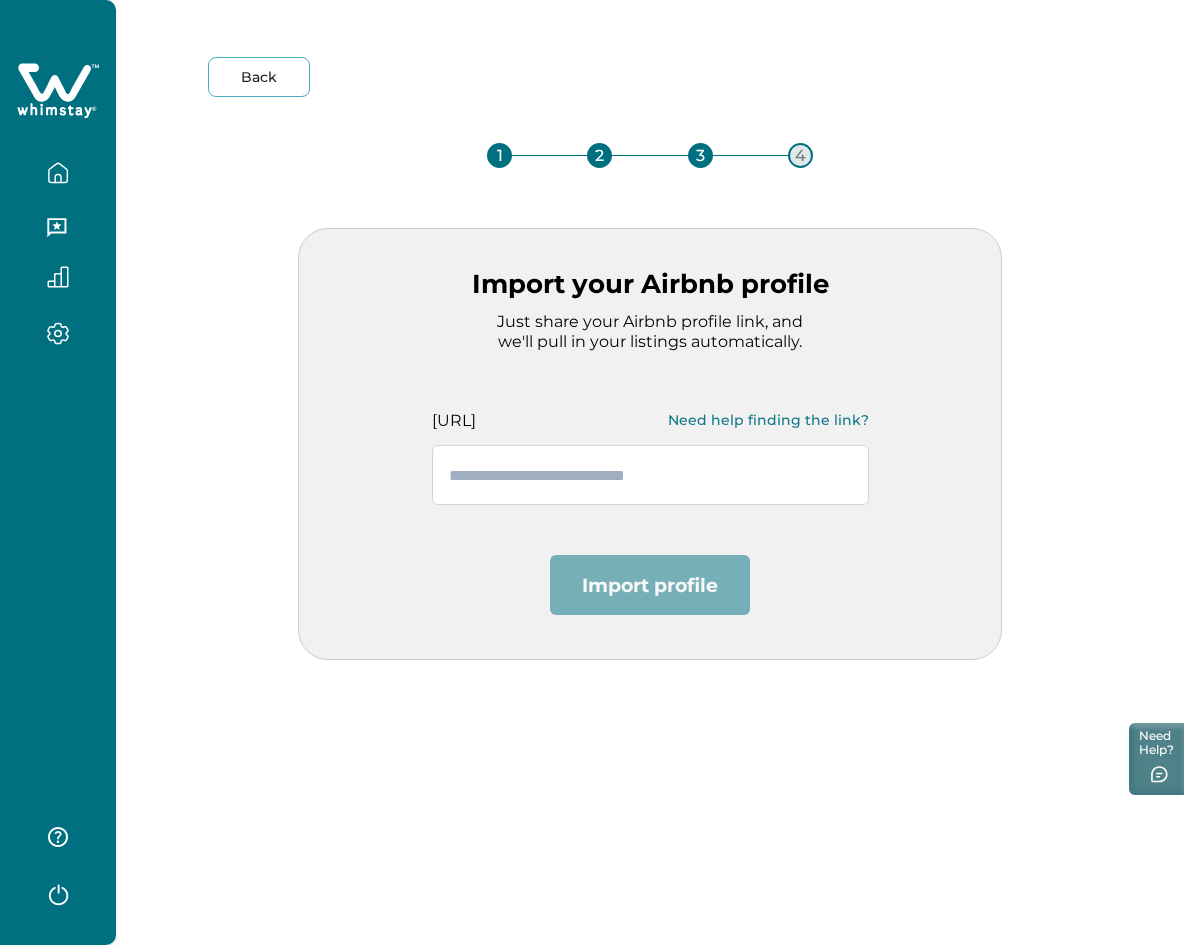 click at bounding box center (650, 475) 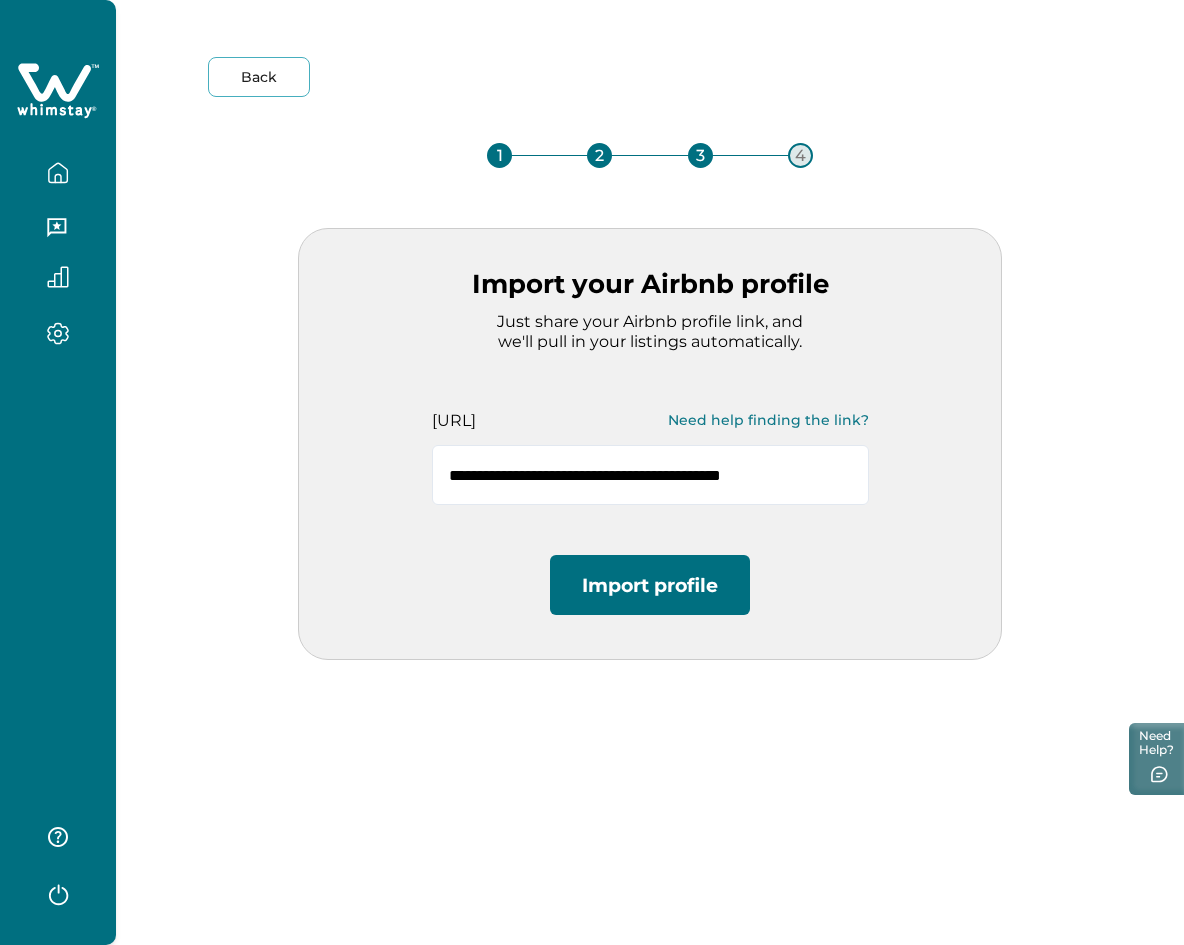 type on "**********" 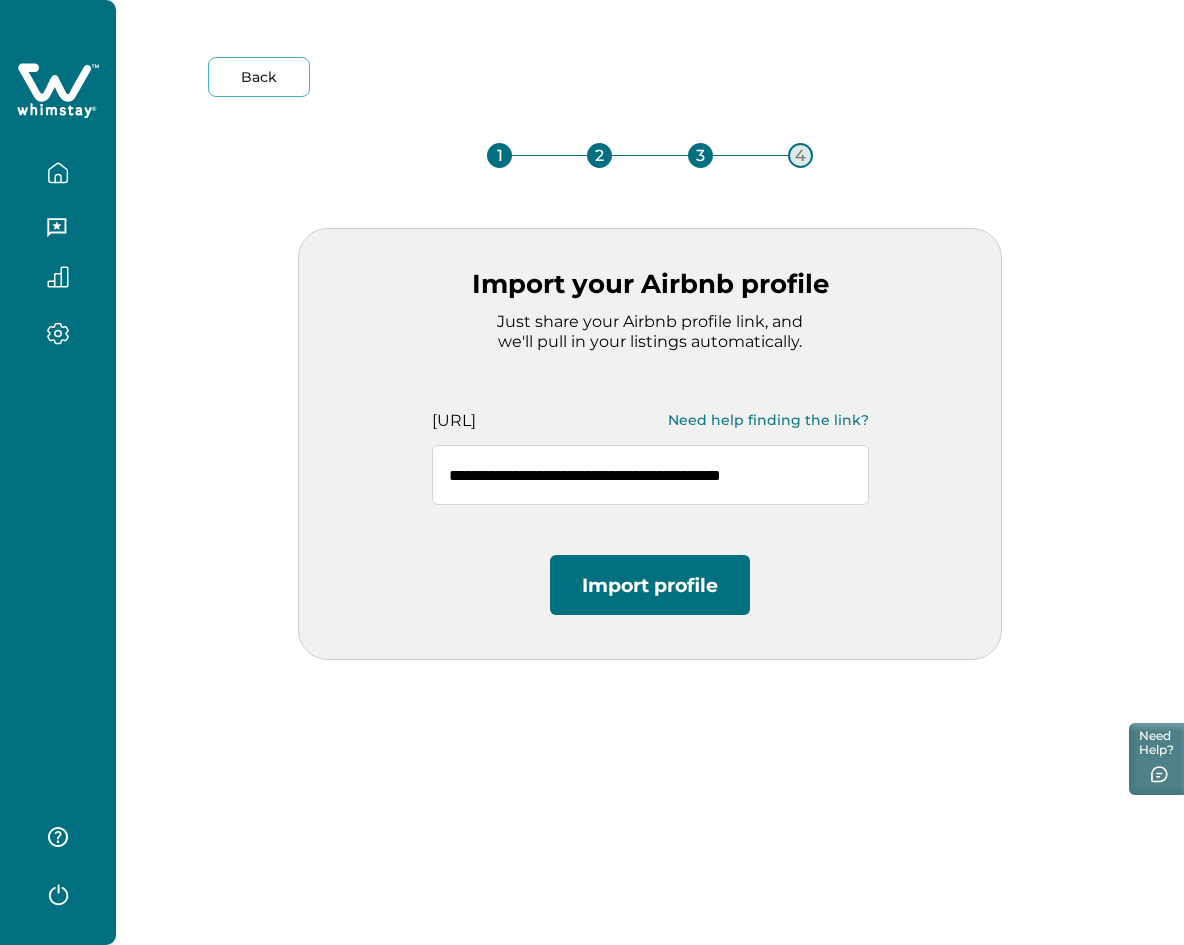 click on "**********" at bounding box center (650, 475) 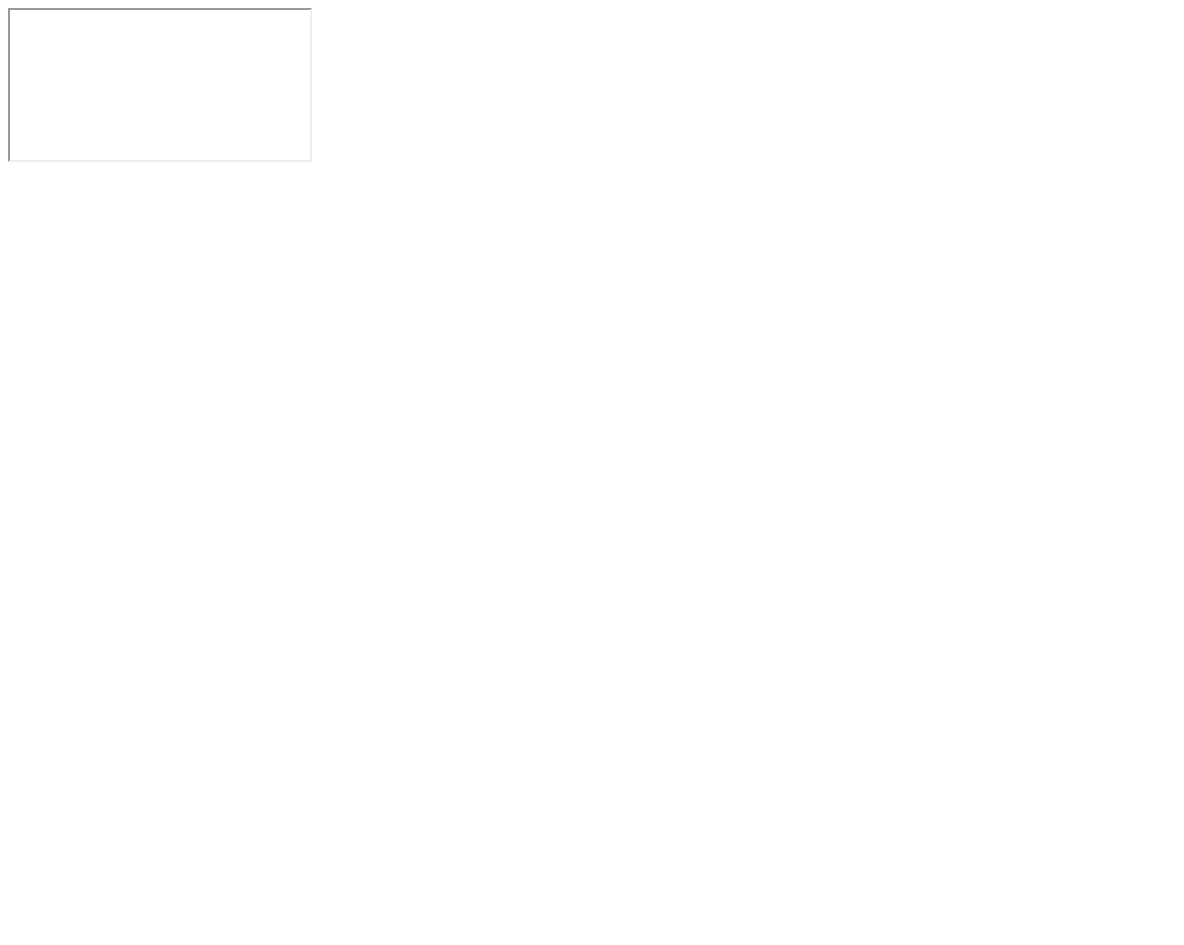 scroll, scrollTop: 0, scrollLeft: 0, axis: both 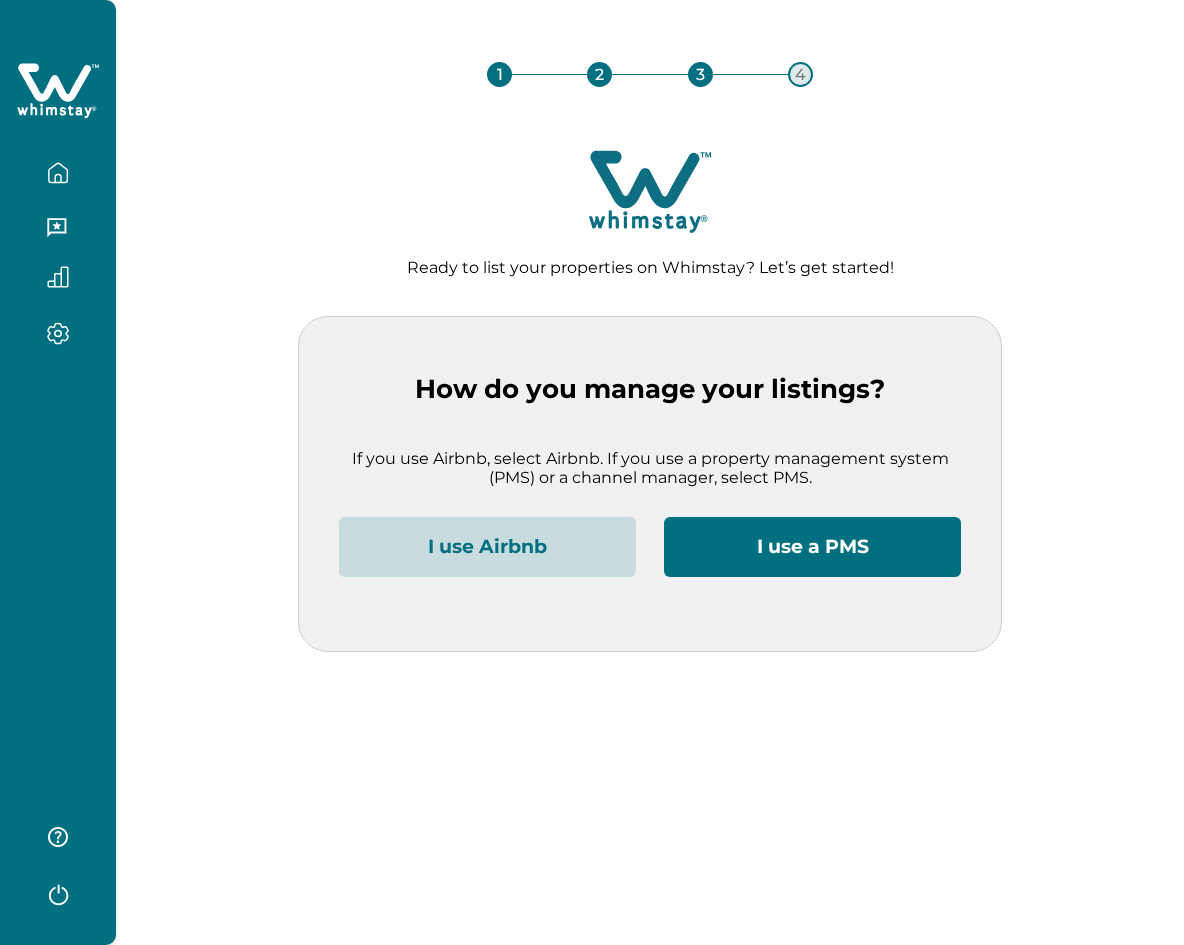 click on "I use Airbnb" at bounding box center (487, 547) 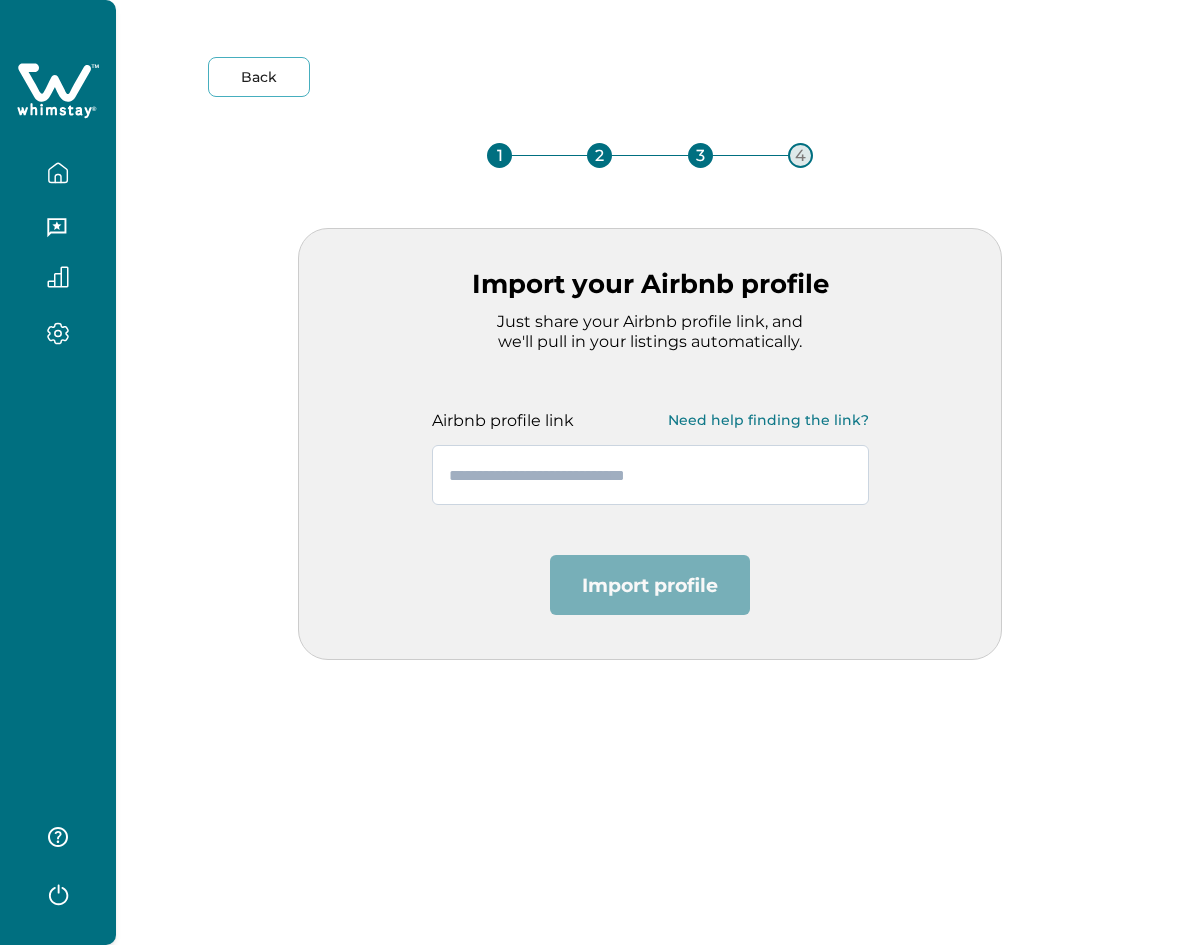 click at bounding box center [650, 475] 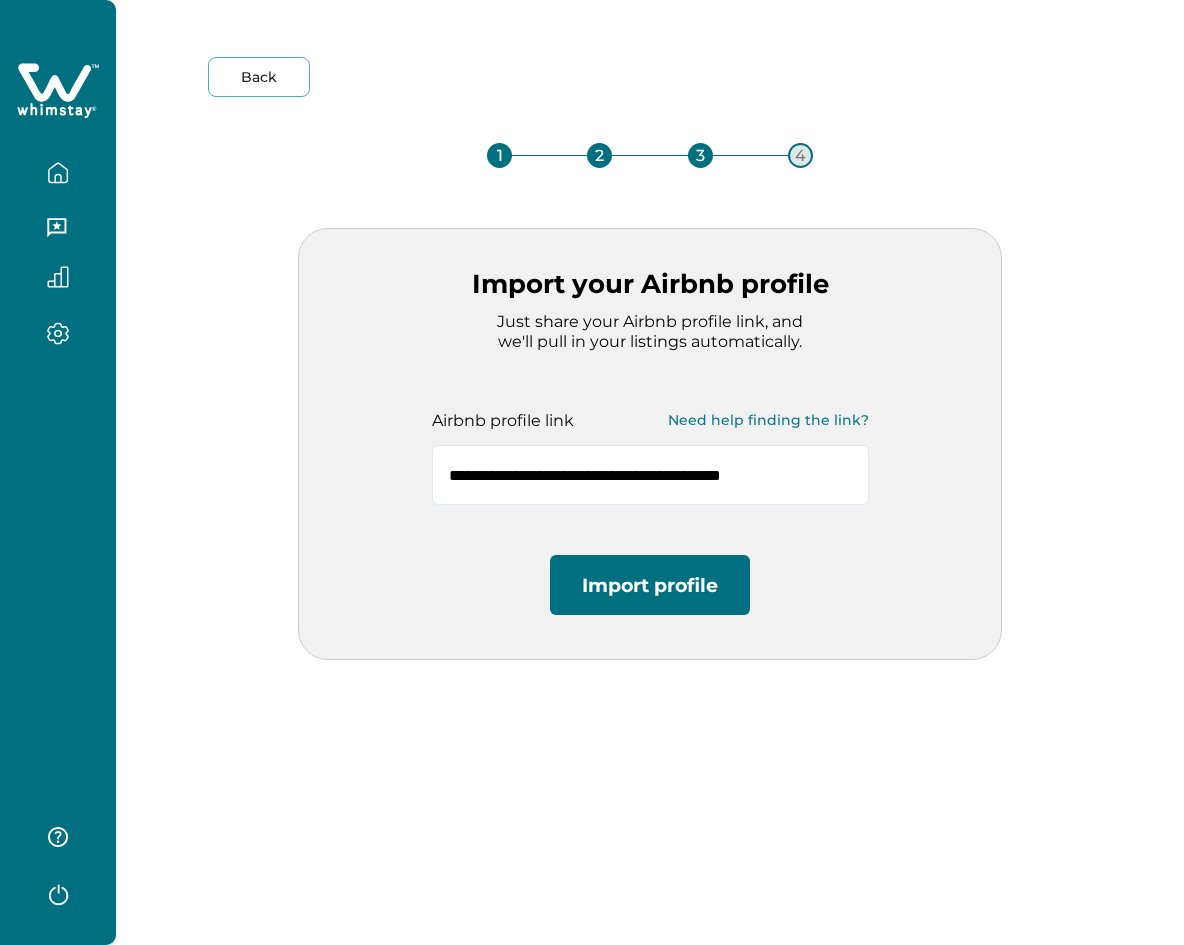 type on "**********" 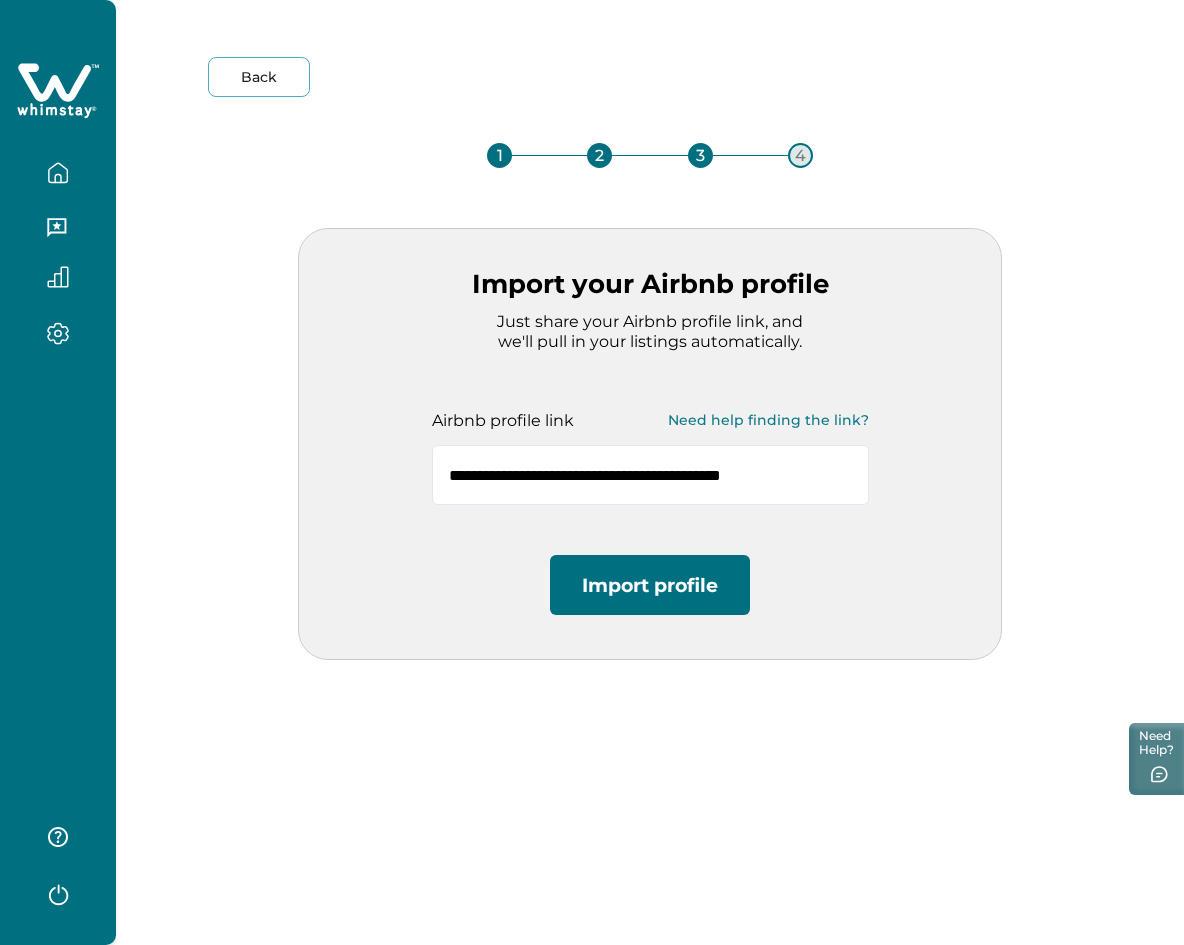 click on "Import profile" at bounding box center (650, 585) 